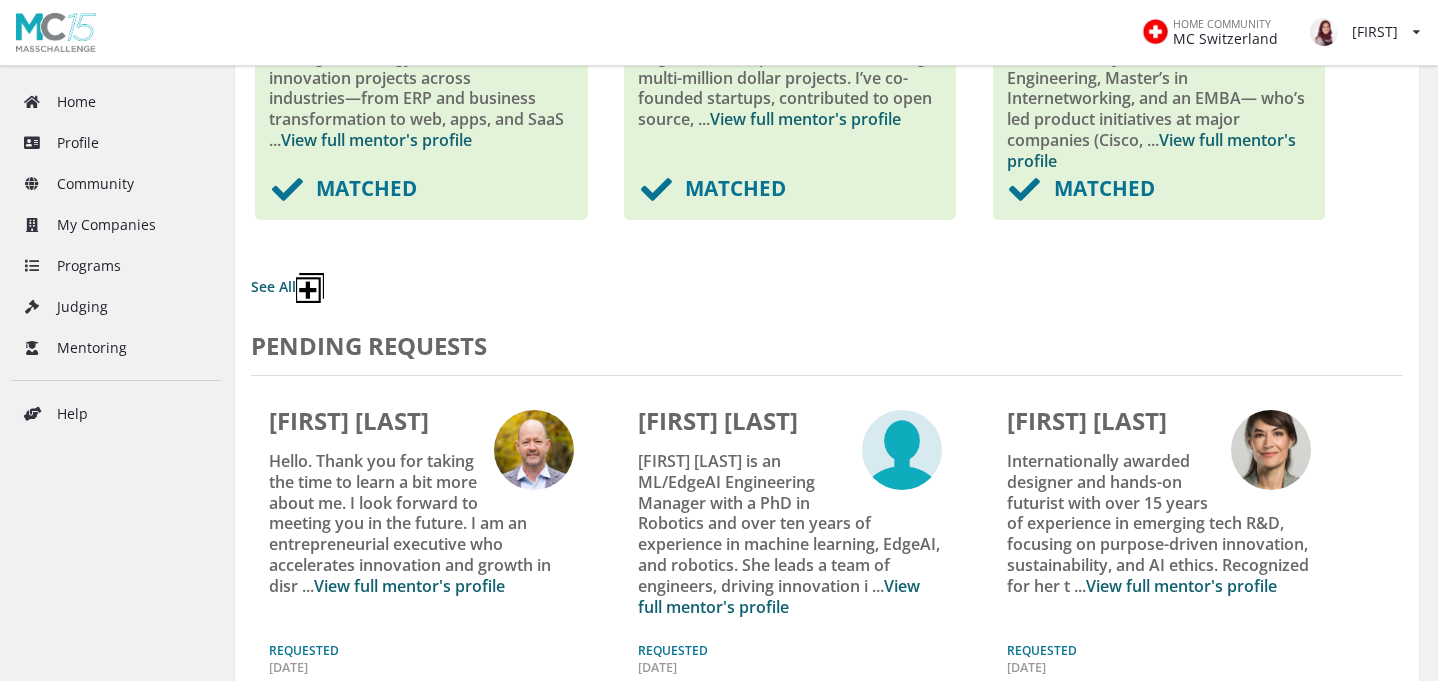 scroll, scrollTop: 837, scrollLeft: 0, axis: vertical 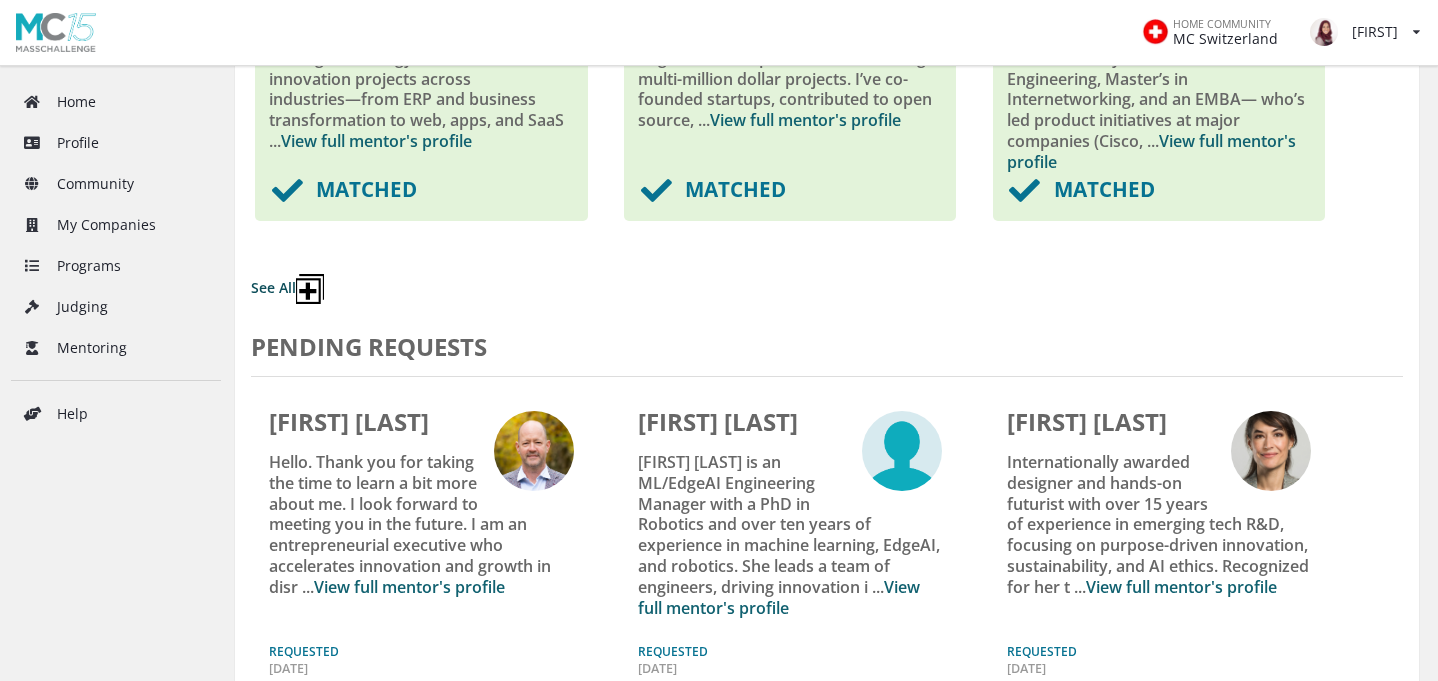click on "See All" at bounding box center [287, 289] 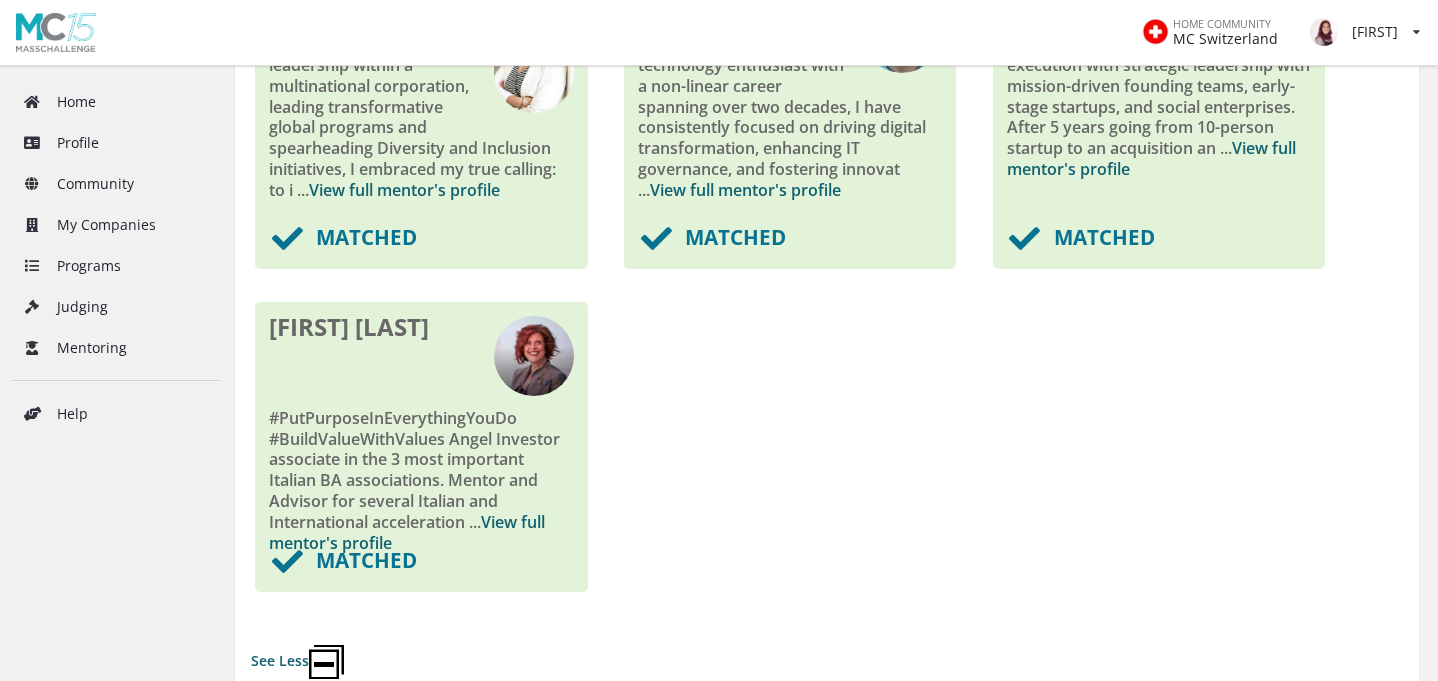 scroll, scrollTop: 1112, scrollLeft: 0, axis: vertical 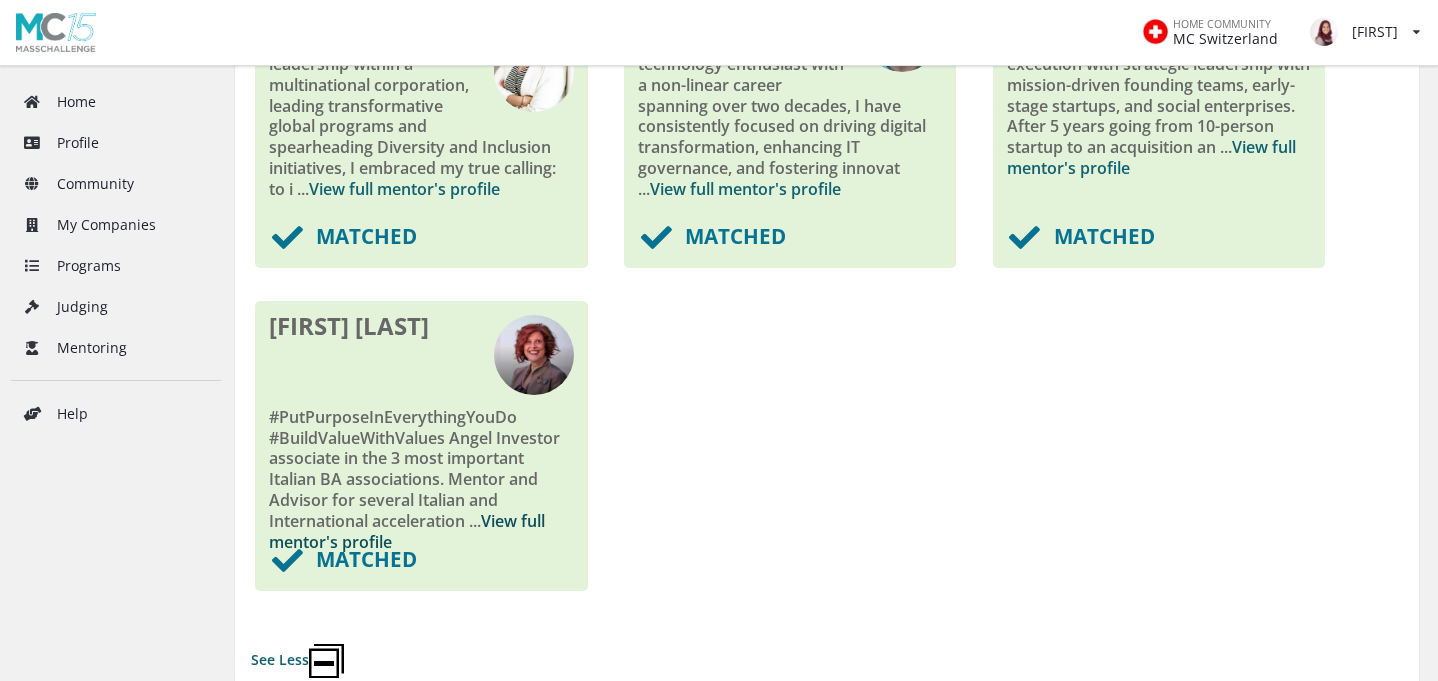 click on "View full mentor's profile" at bounding box center (407, 531) 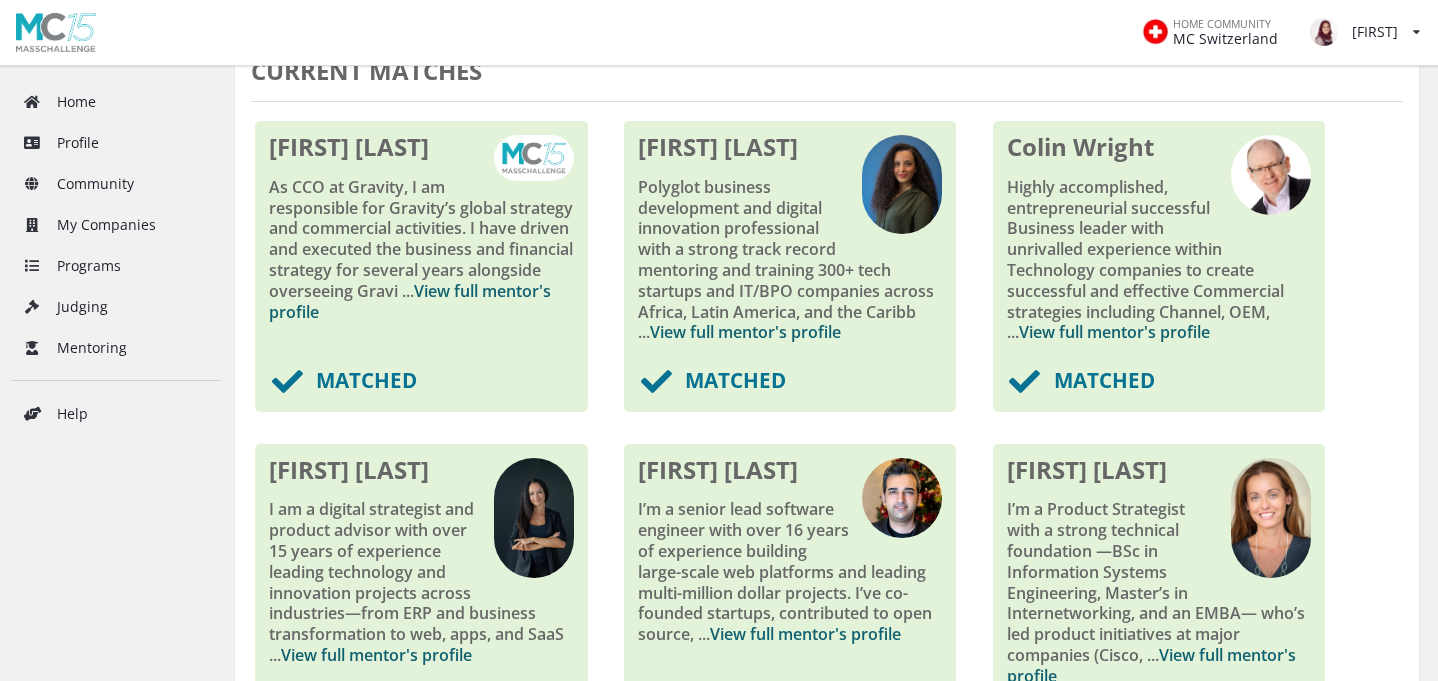 scroll, scrollTop: 313, scrollLeft: 0, axis: vertical 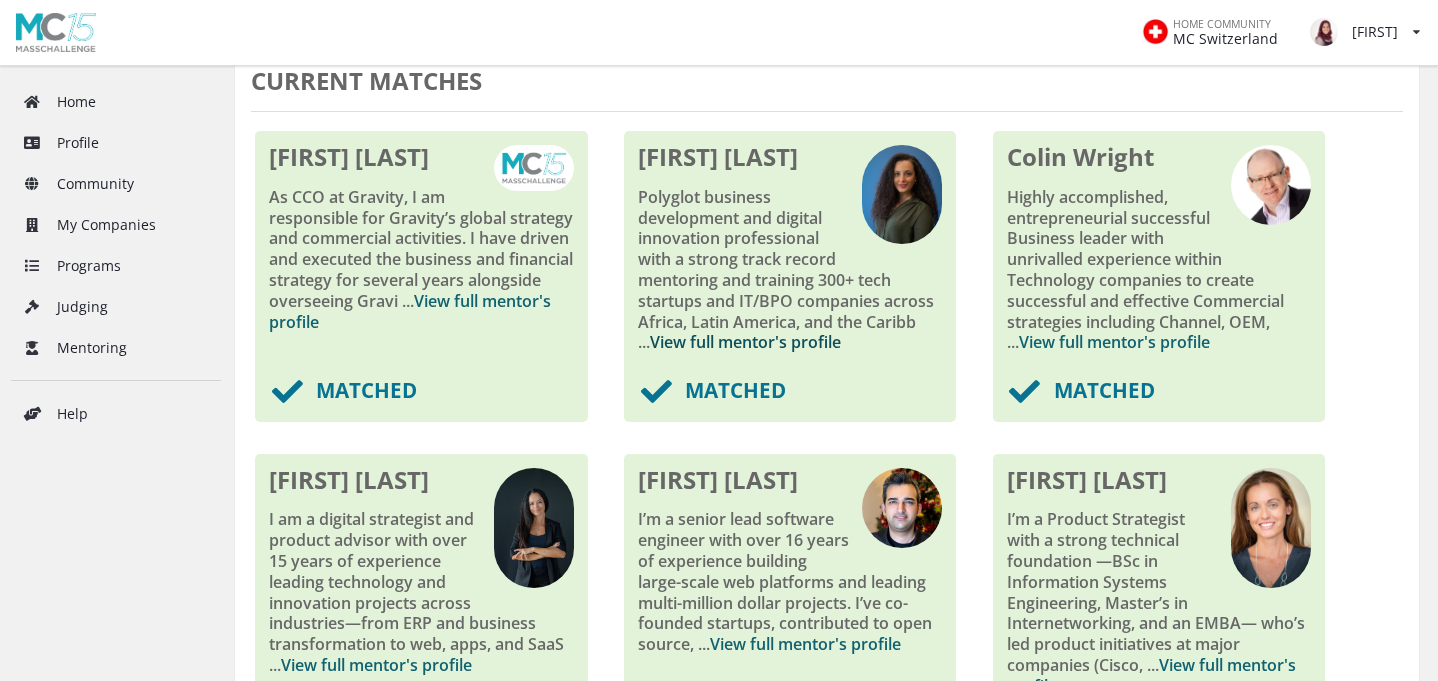 click on "View full mentor's profile" at bounding box center [745, 342] 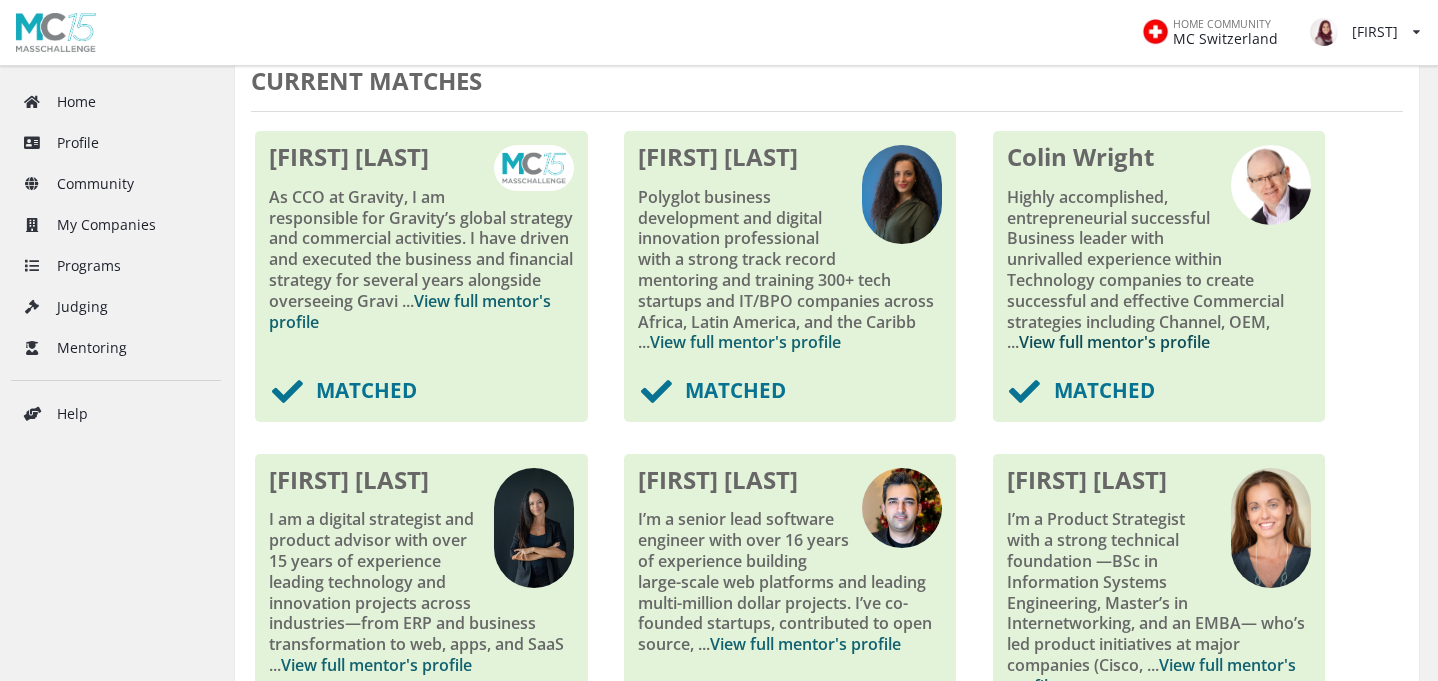 click on "View full mentor's profile" at bounding box center (1114, 342) 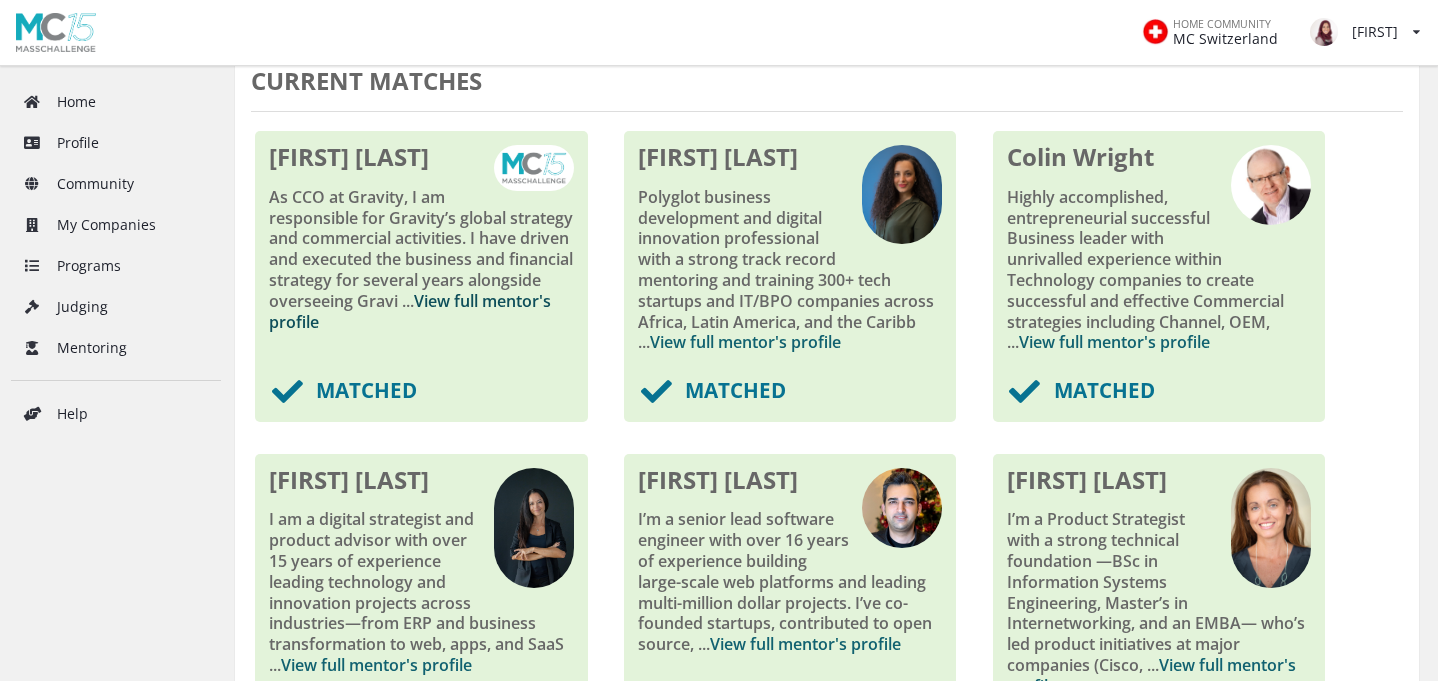 click on "View full mentor's profile" at bounding box center [410, 311] 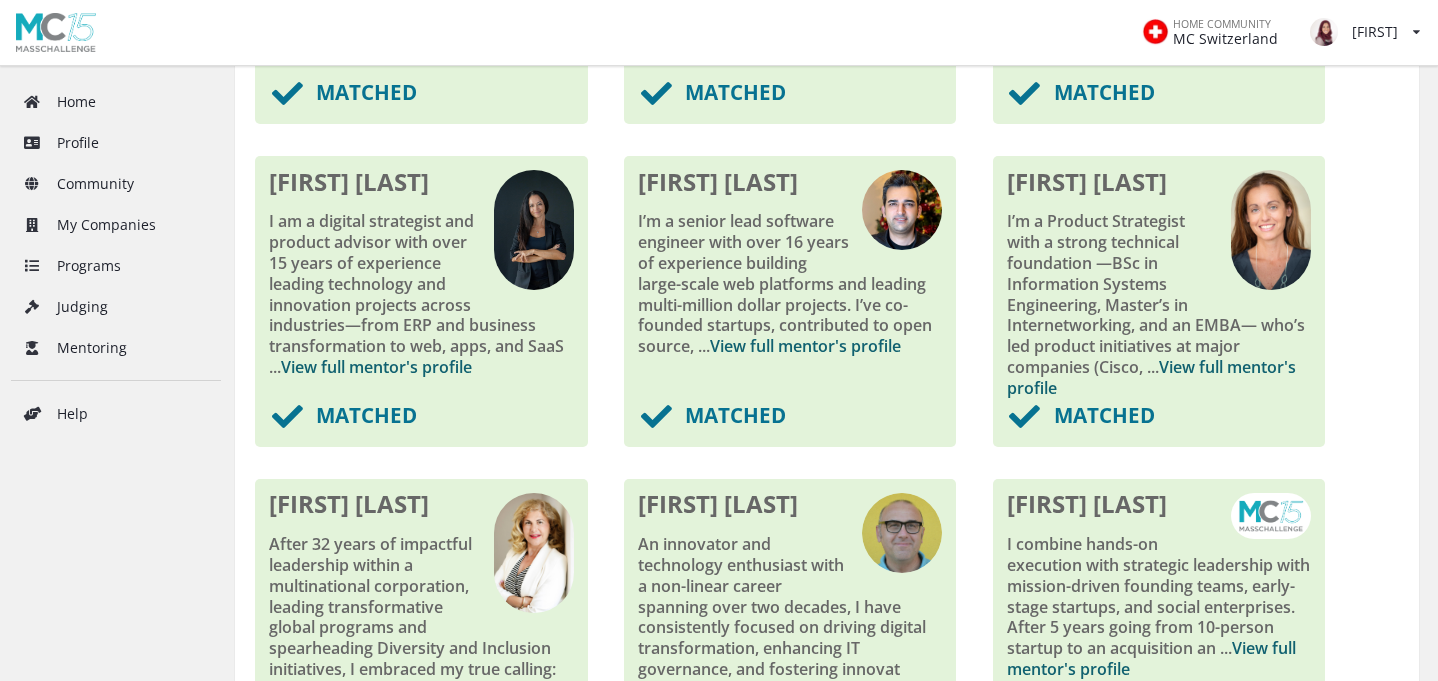 scroll, scrollTop: 659, scrollLeft: 0, axis: vertical 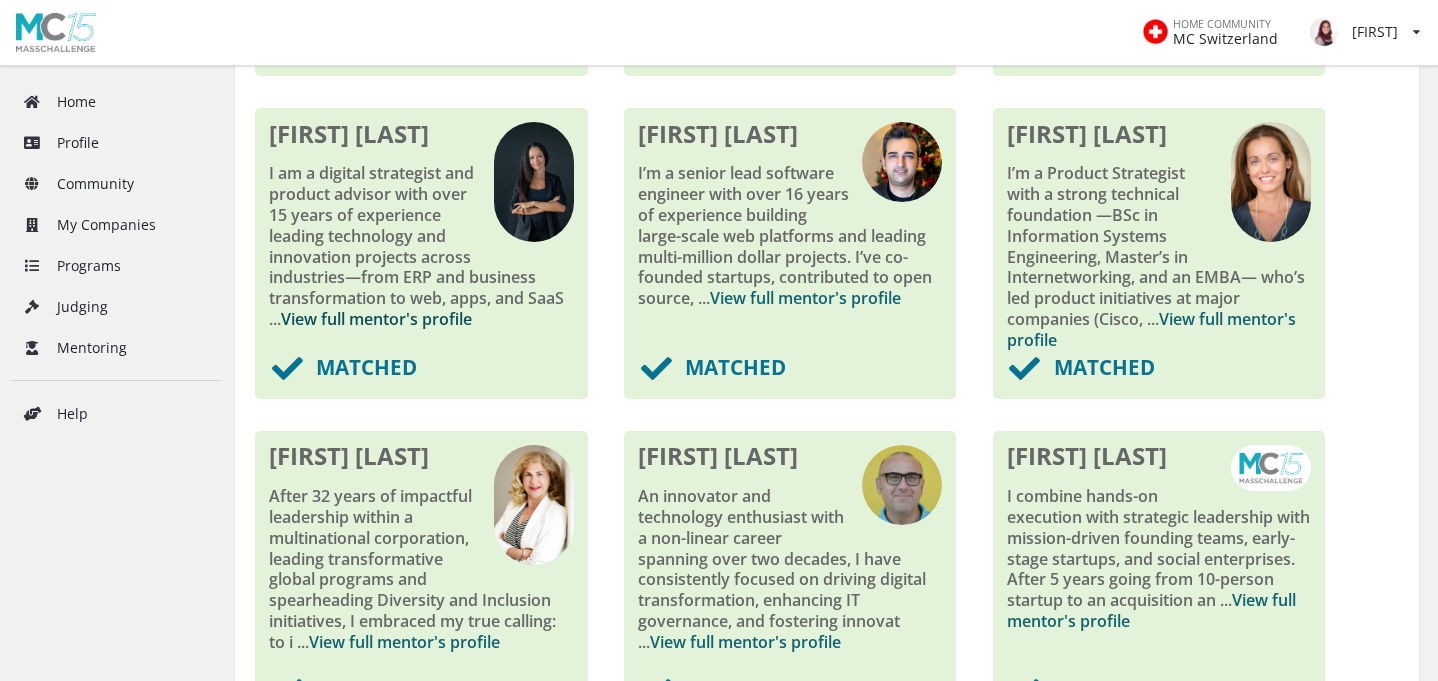 click on "View full mentor's profile" at bounding box center [376, 319] 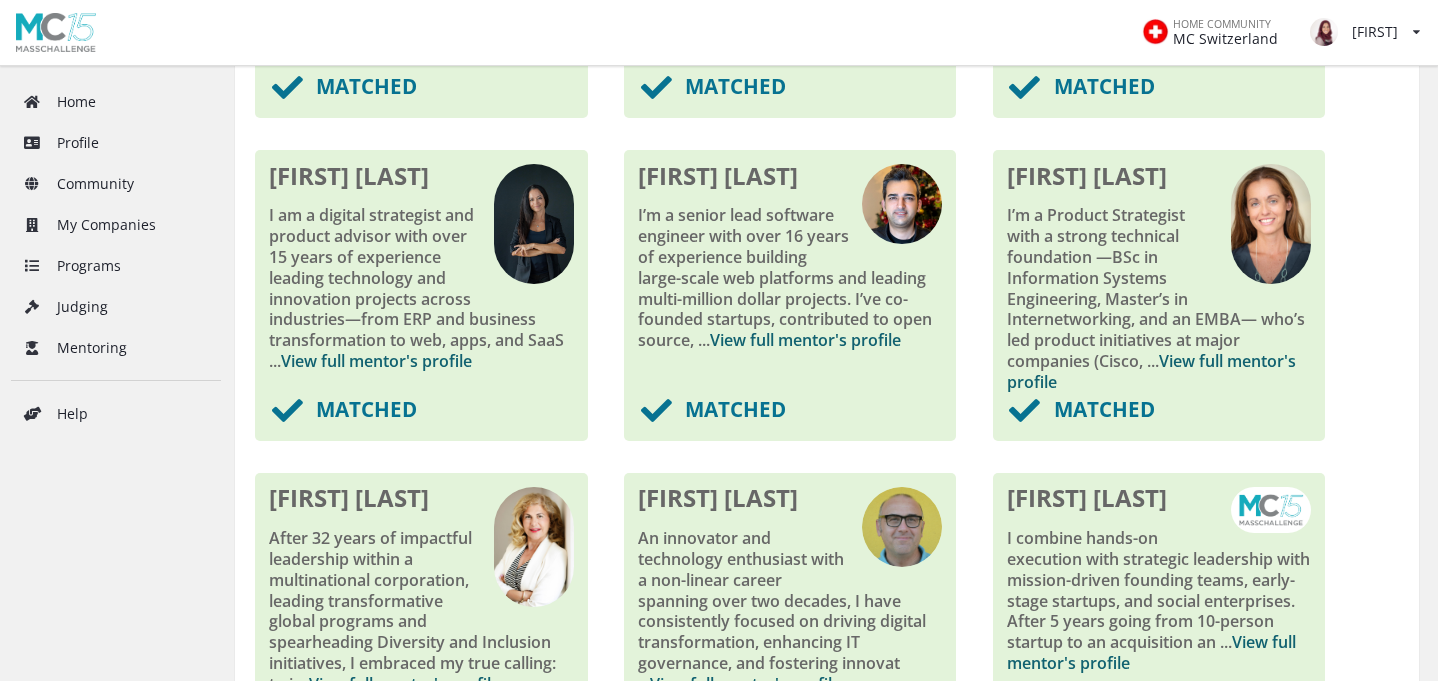 scroll, scrollTop: 618, scrollLeft: 0, axis: vertical 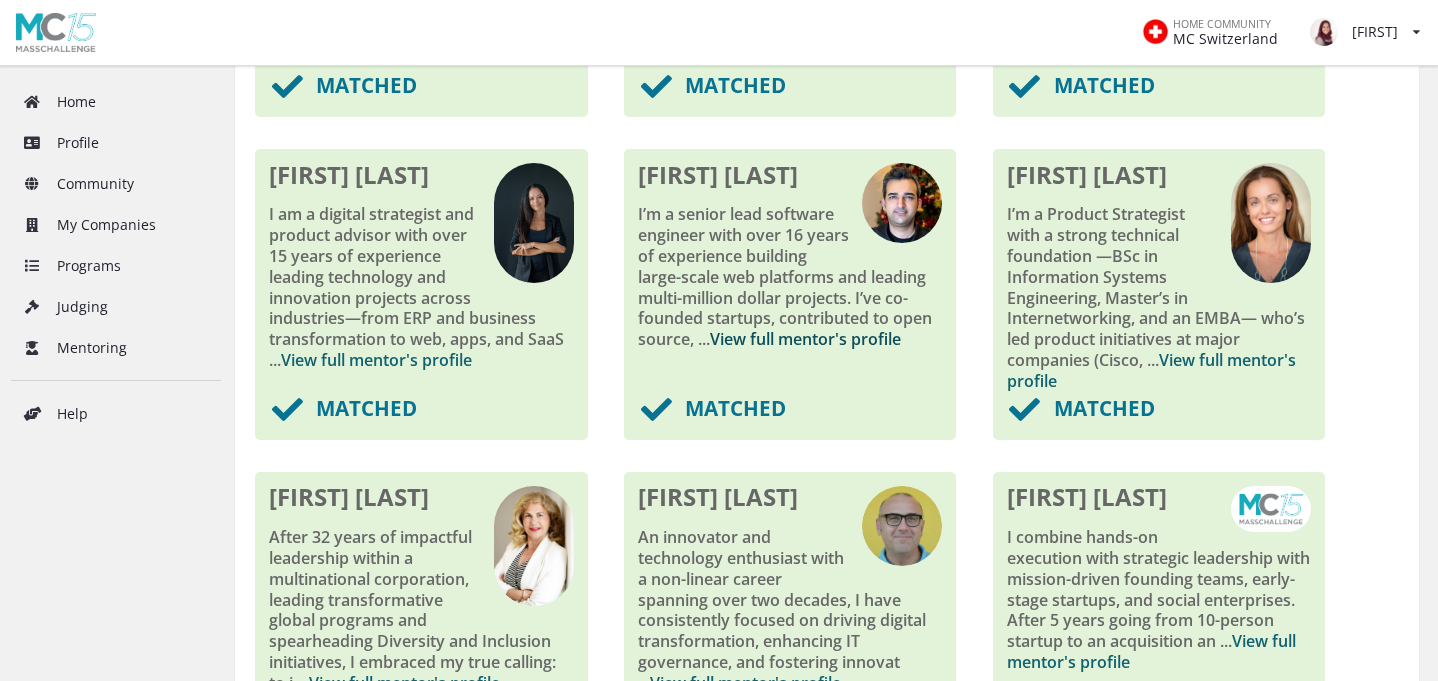 click on "View full mentor's profile" at bounding box center (805, 339) 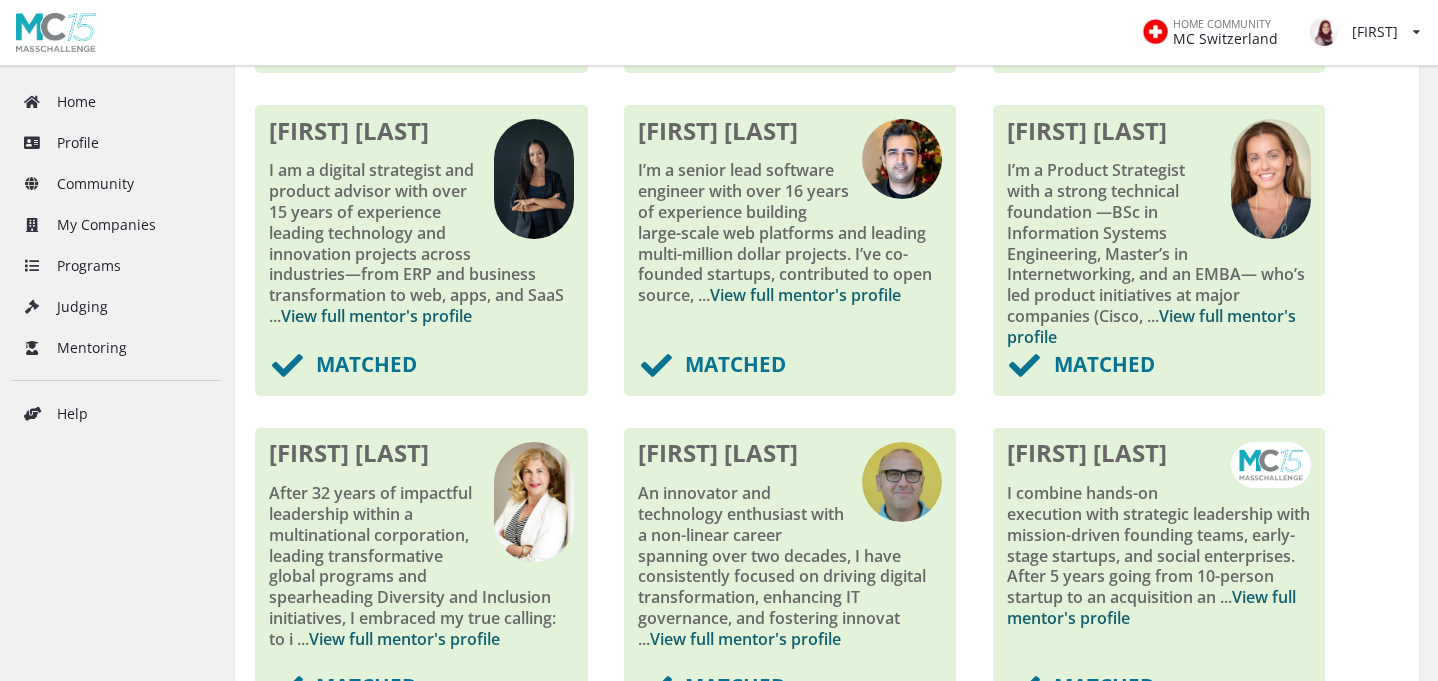 scroll, scrollTop: 675, scrollLeft: 0, axis: vertical 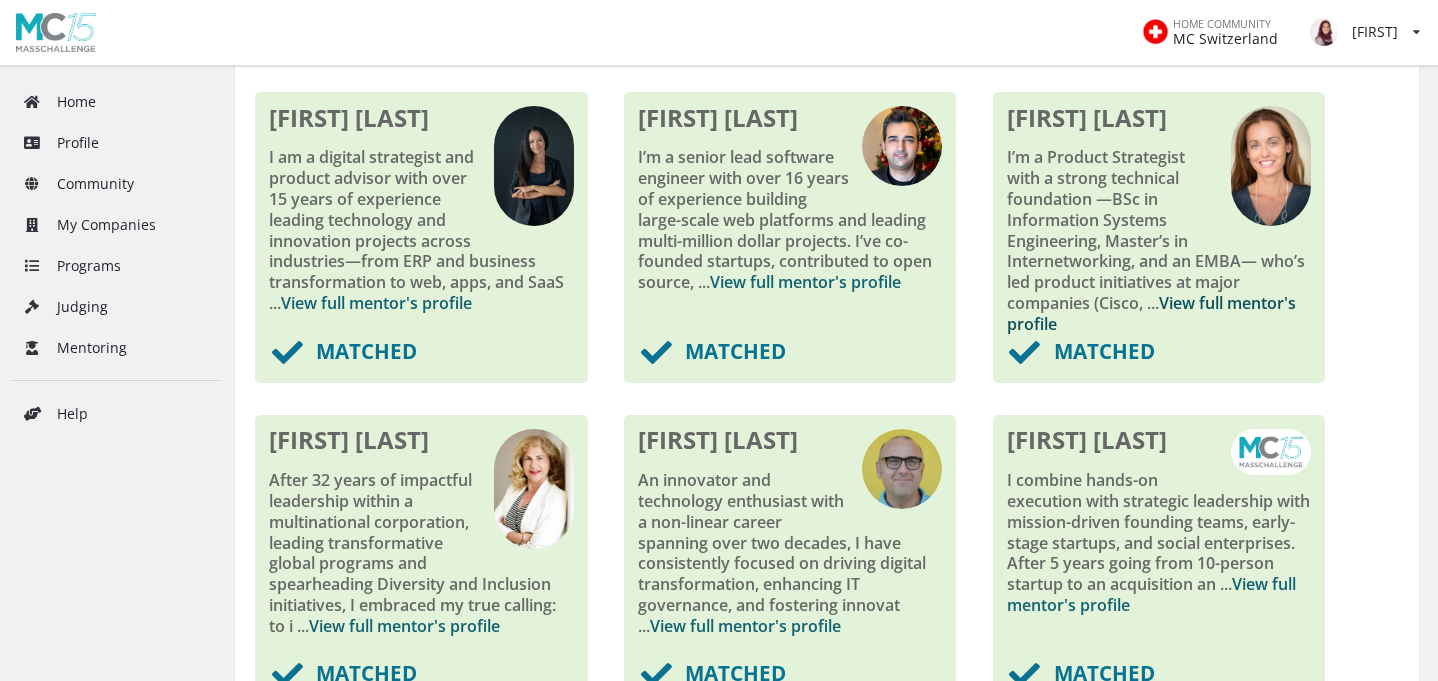 click on "View full mentor's profile" at bounding box center (1151, 313) 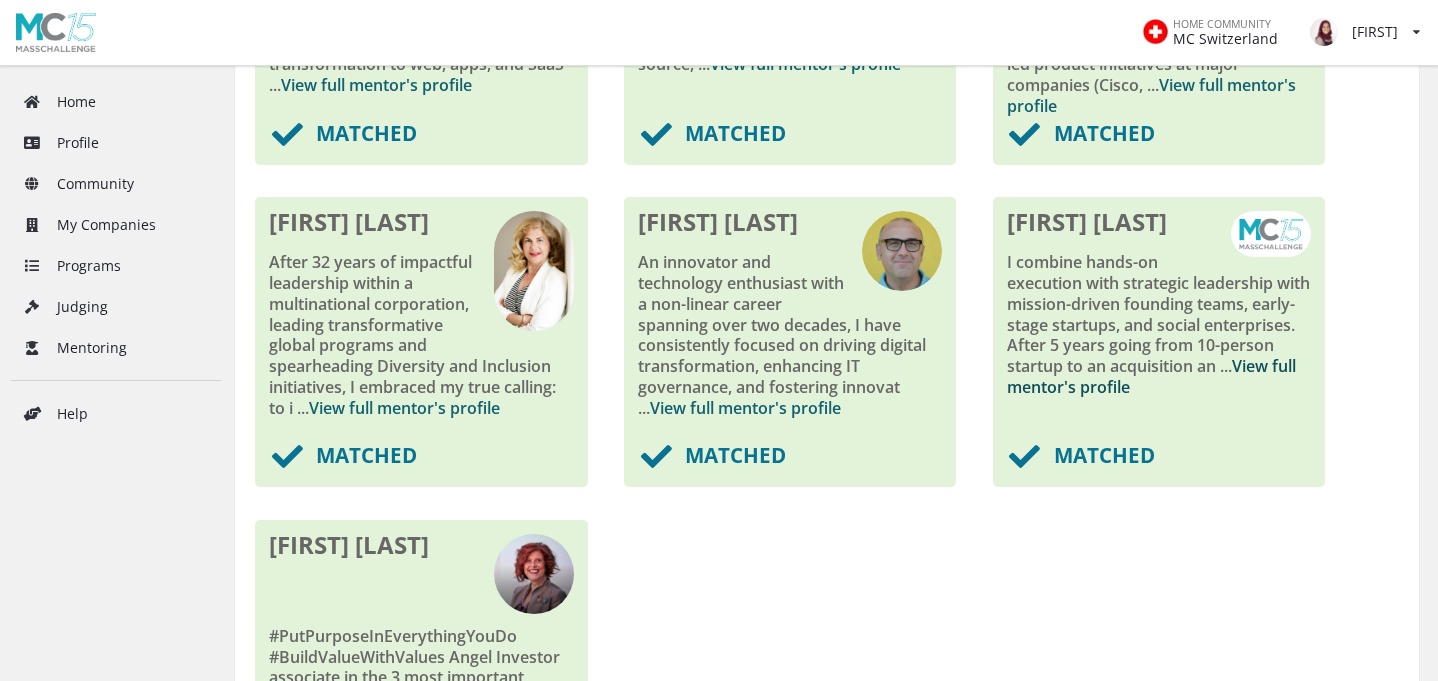 scroll, scrollTop: 909, scrollLeft: 0, axis: vertical 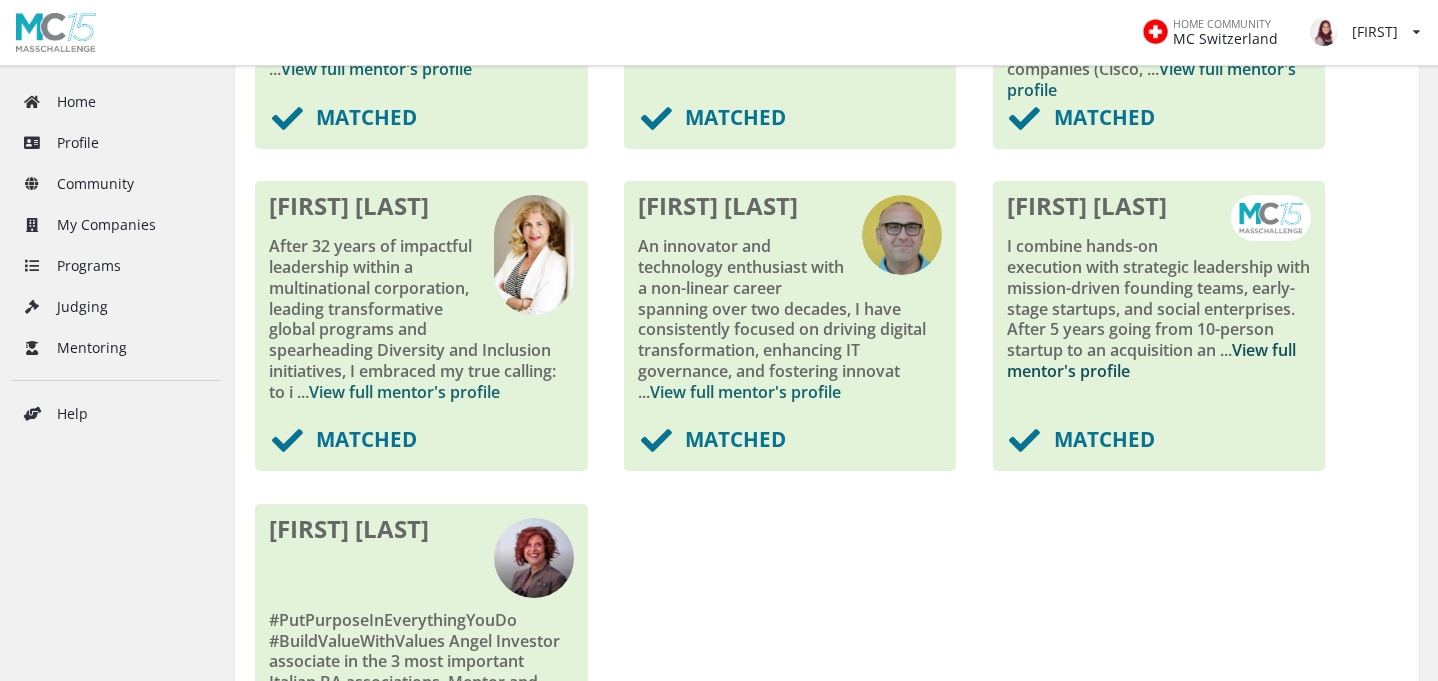 click on "View full mentor's profile" at bounding box center [1151, 360] 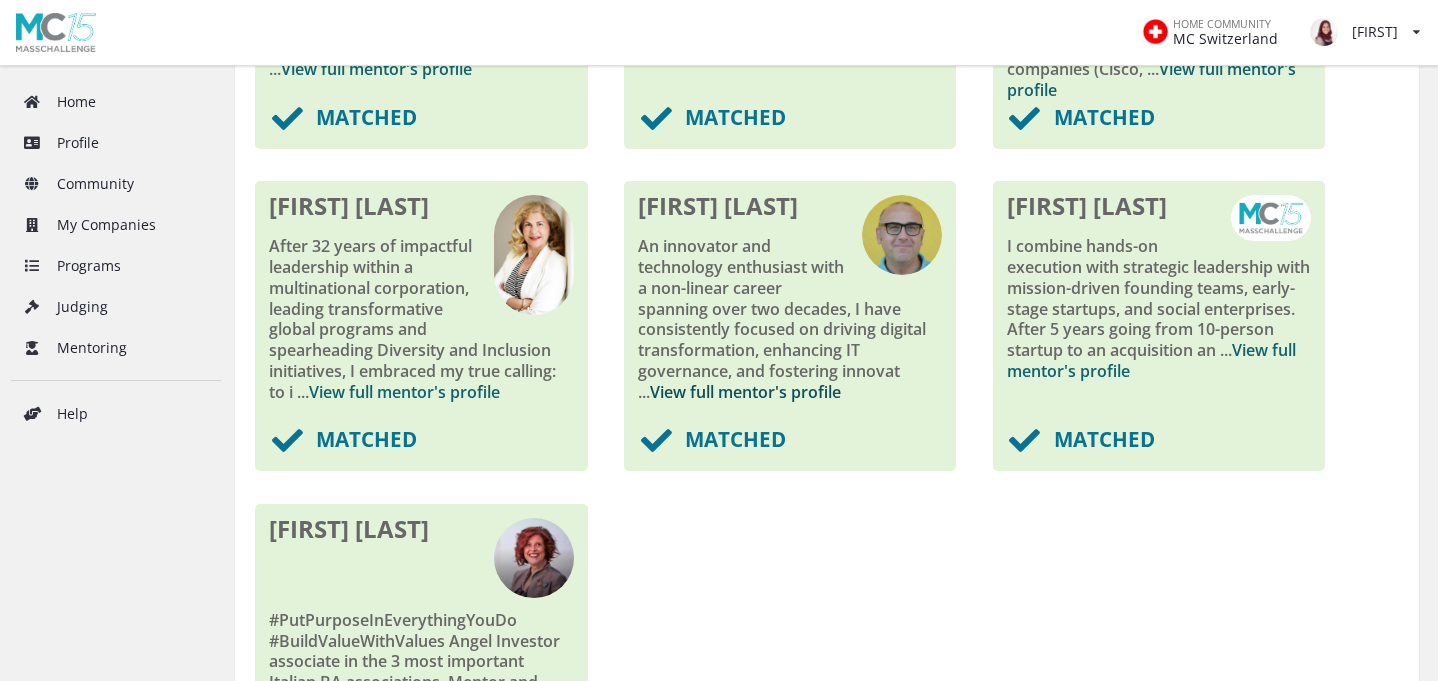 click on "View full mentor's profile" at bounding box center [745, 392] 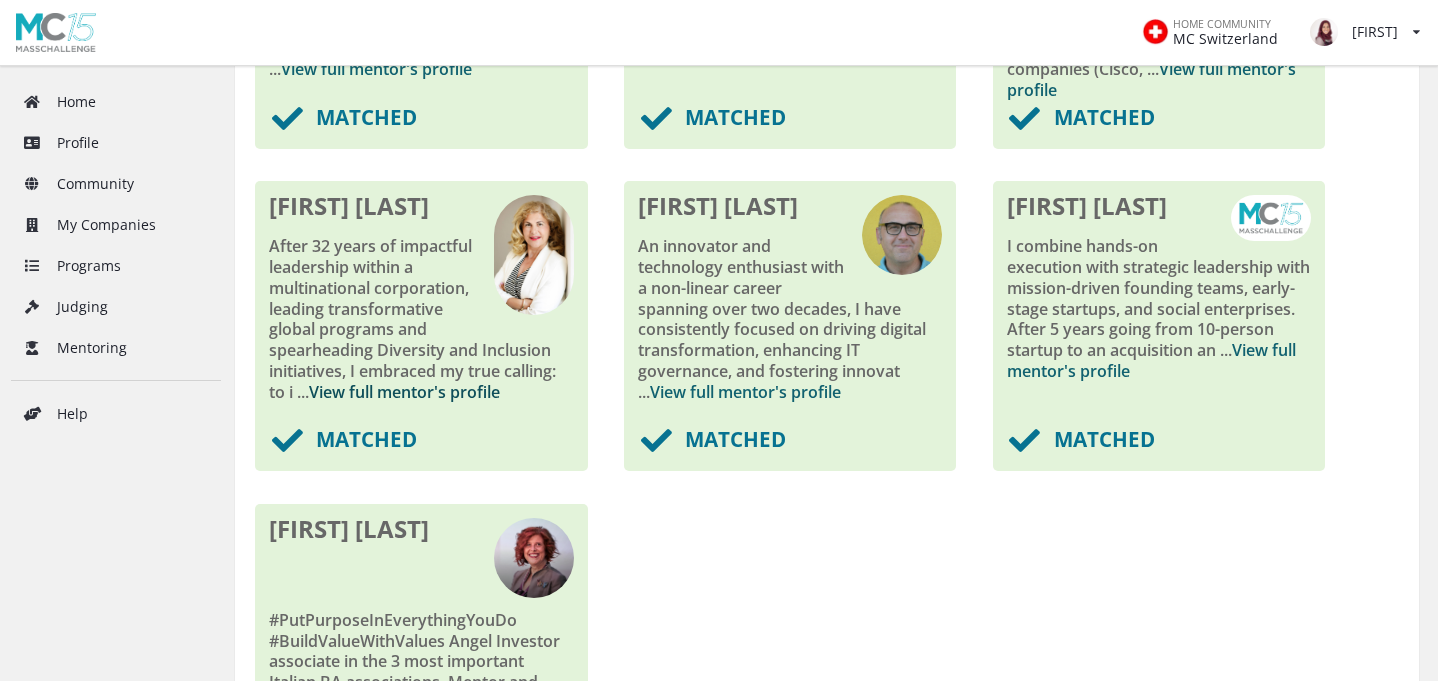 click on "View full mentor's profile" at bounding box center [404, 392] 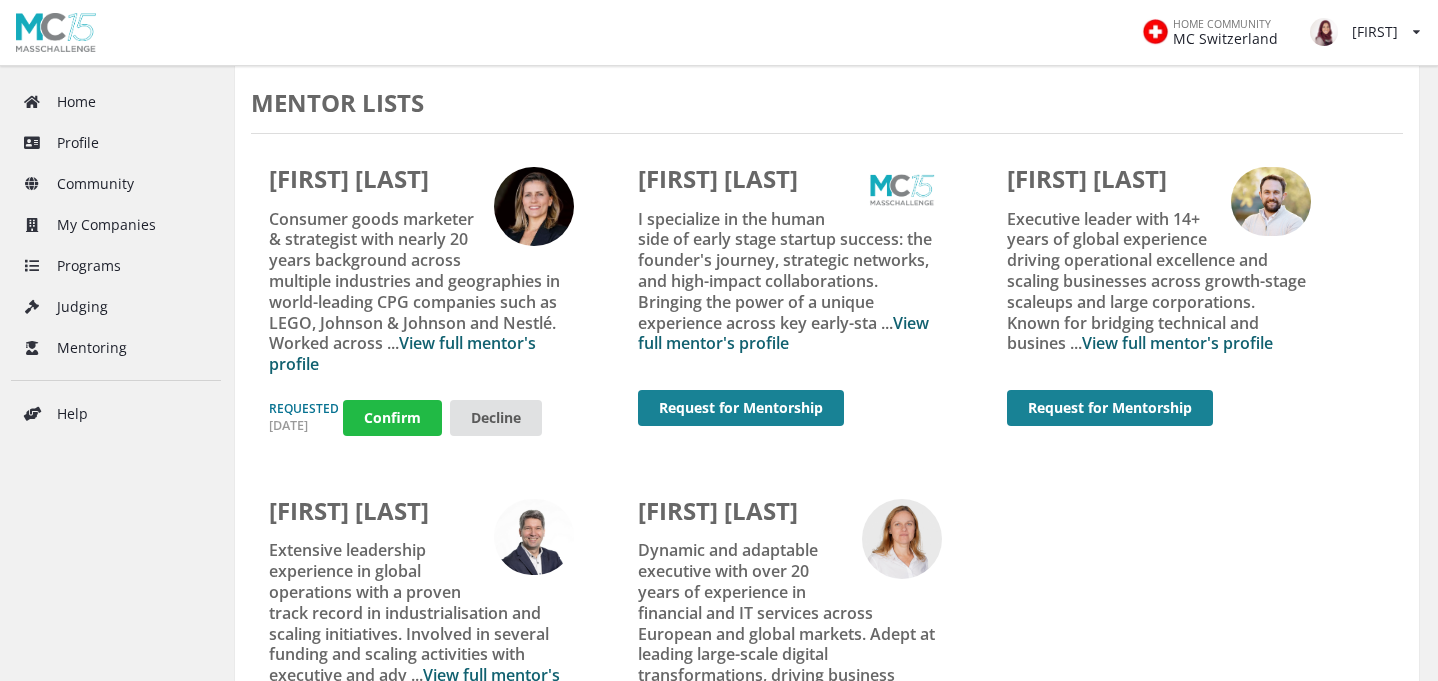 scroll, scrollTop: 2493, scrollLeft: 0, axis: vertical 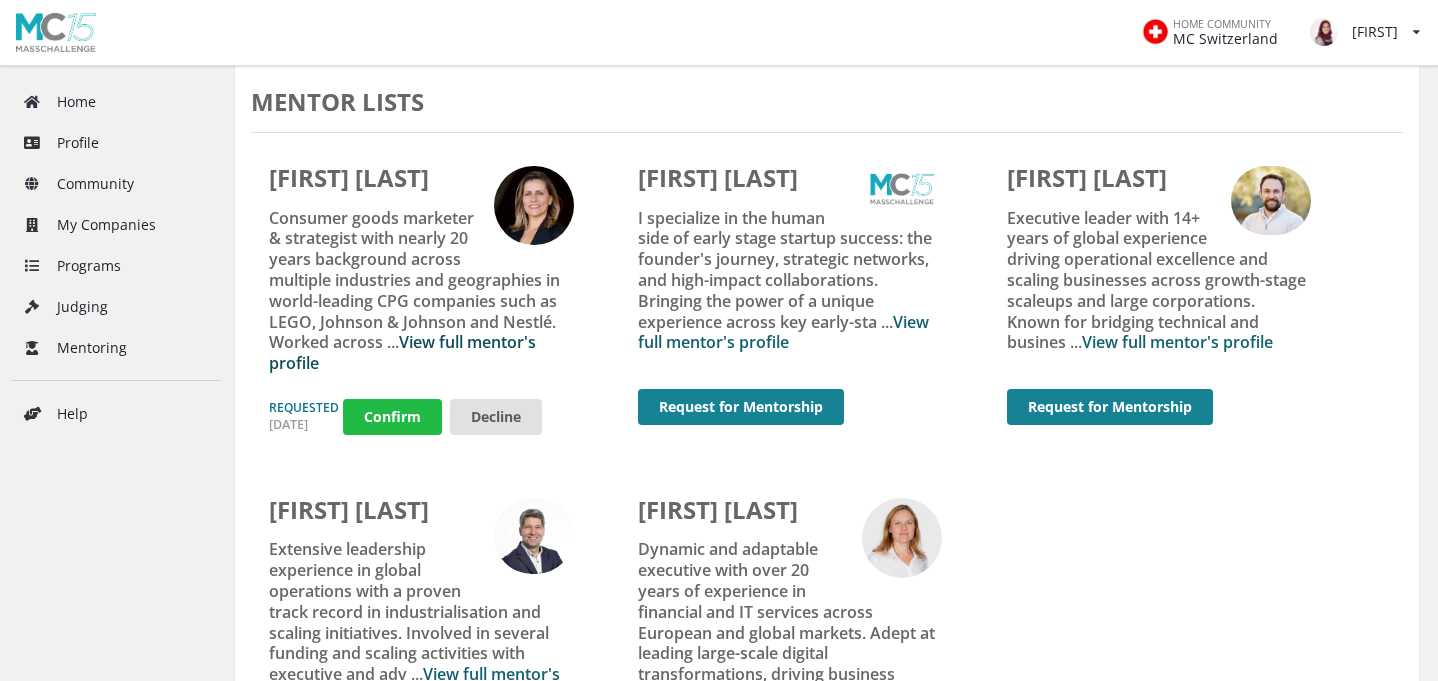 click on "View full mentor's profile" at bounding box center [402, 352] 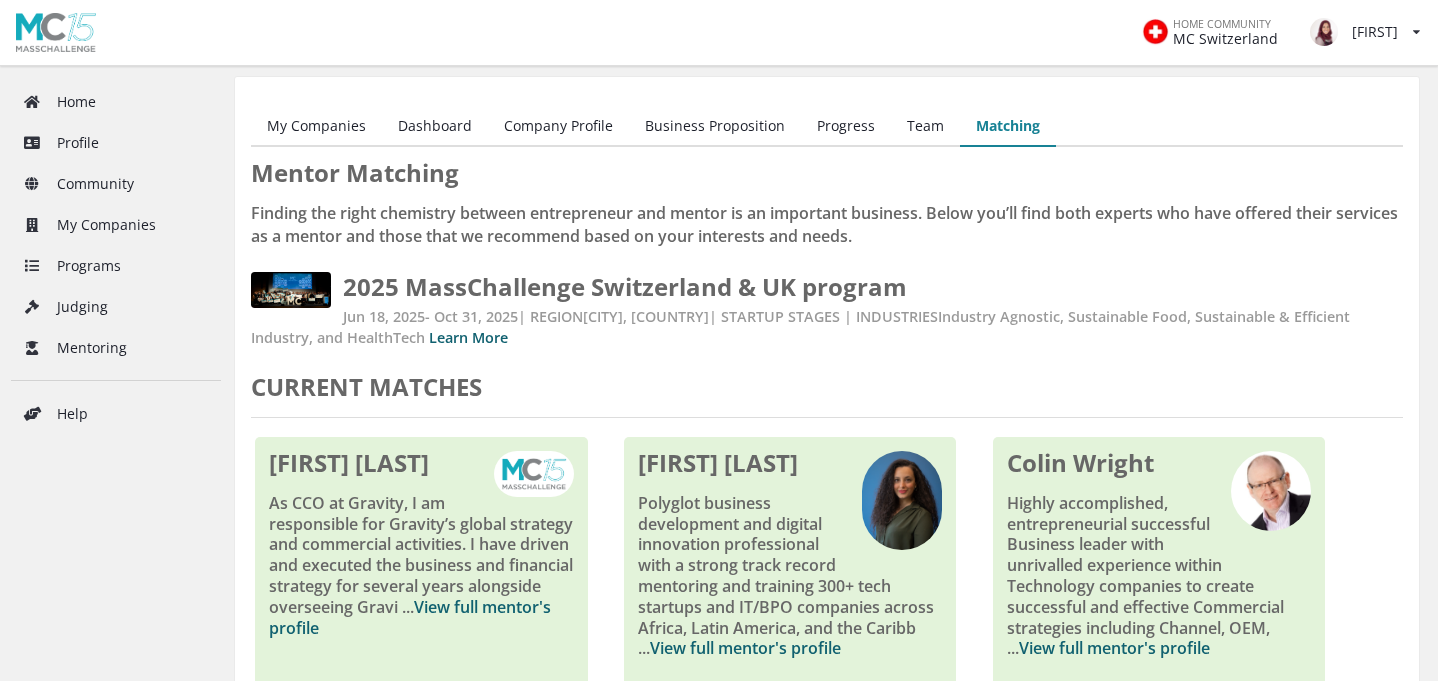 scroll, scrollTop: 0, scrollLeft: 0, axis: both 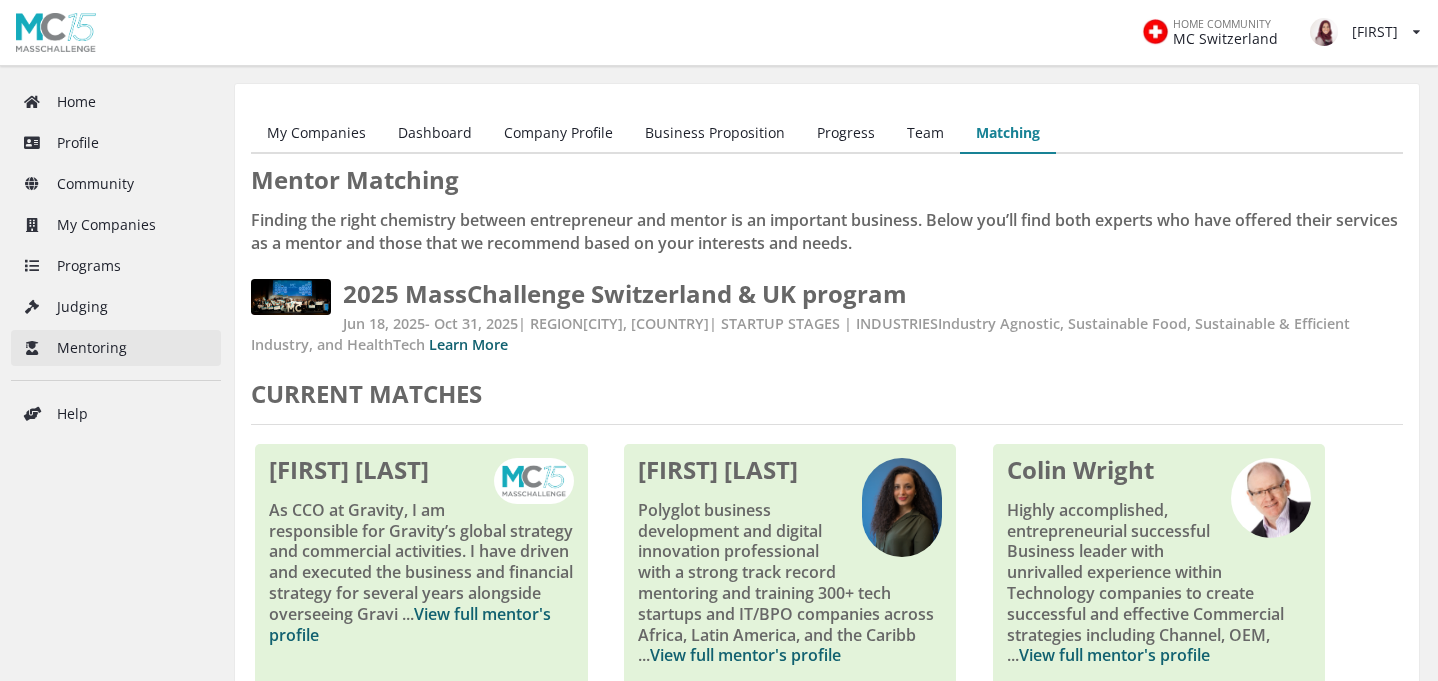 click on "Mentoring" at bounding box center [116, 348] 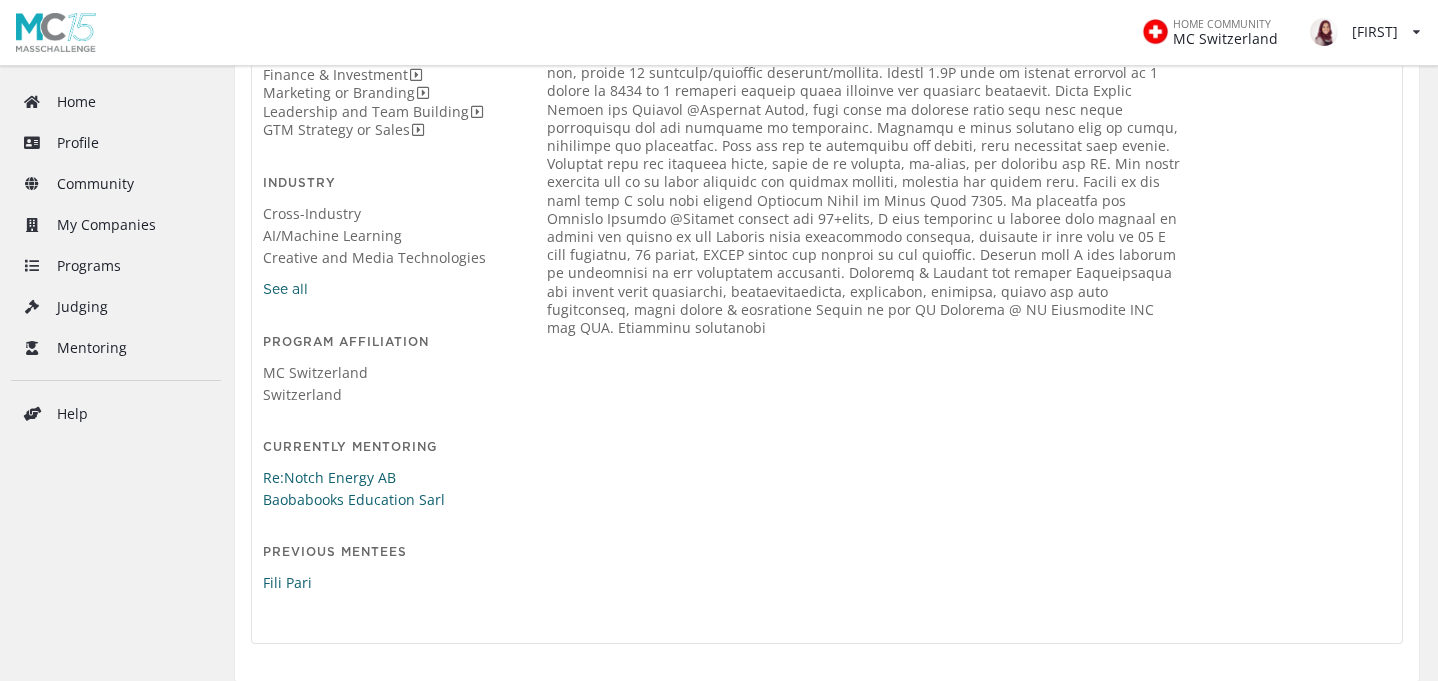 scroll, scrollTop: 535, scrollLeft: 0, axis: vertical 